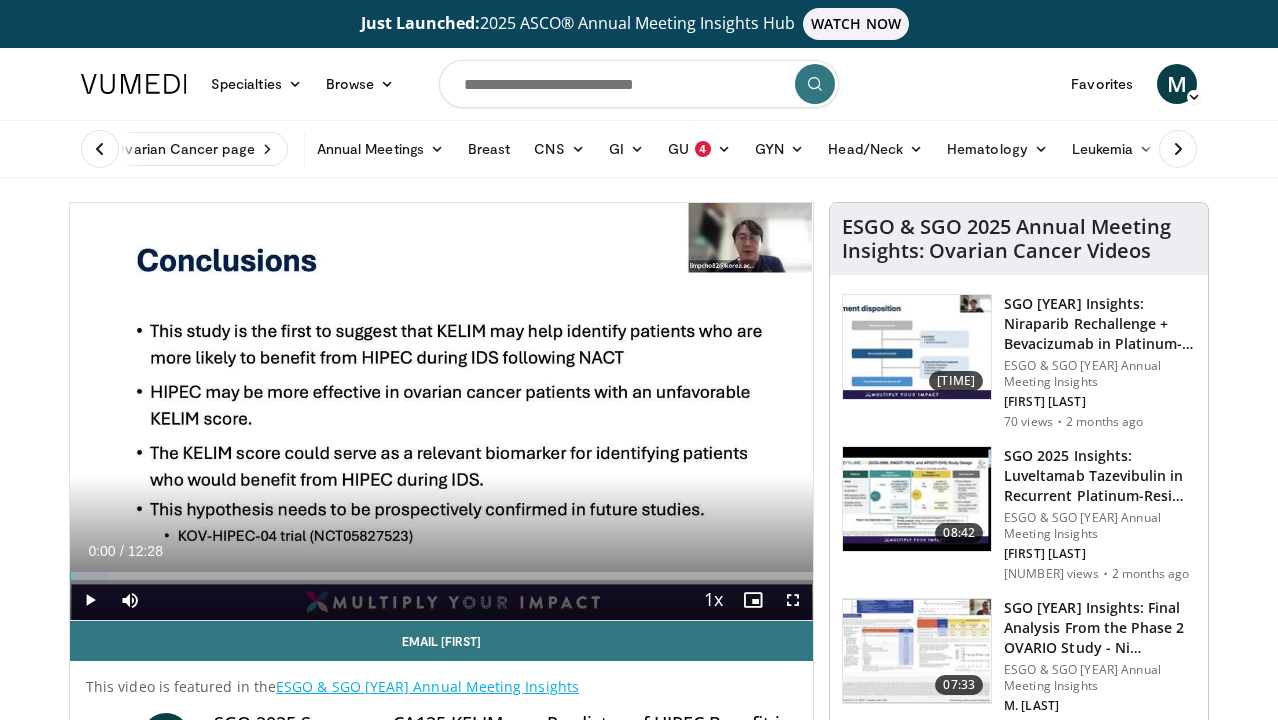 scroll, scrollTop: 0, scrollLeft: 0, axis: both 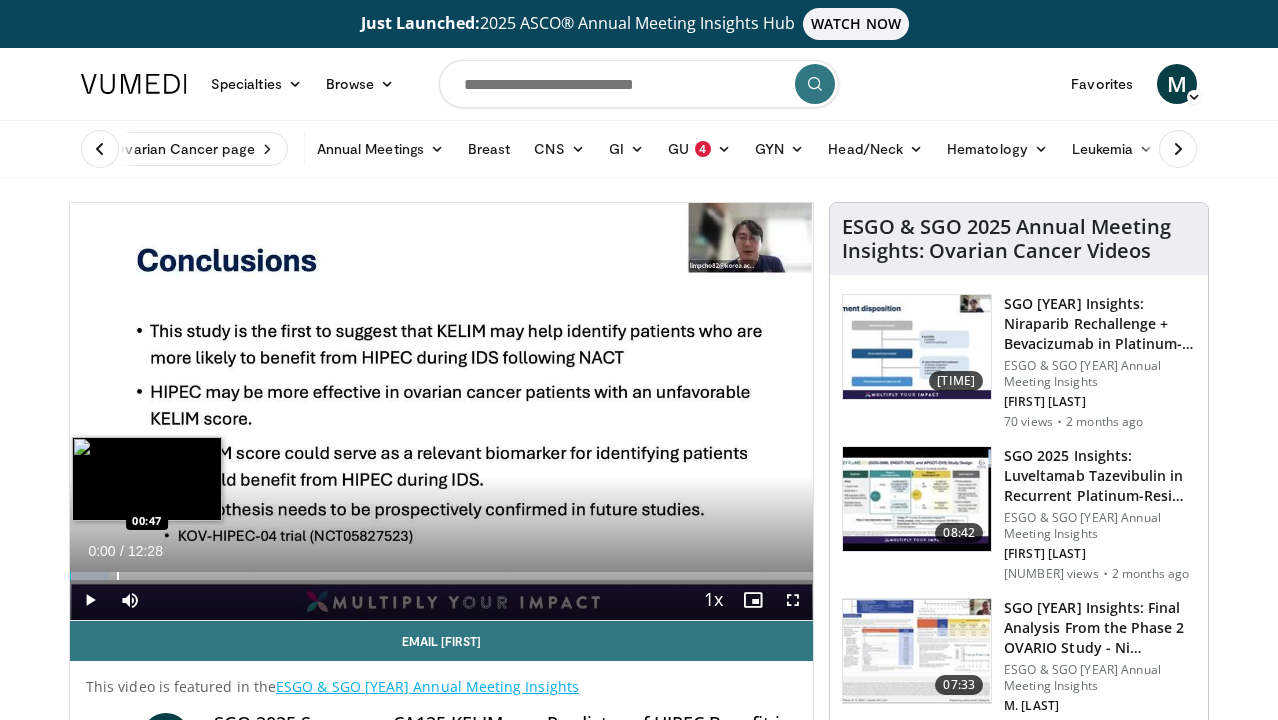 click at bounding box center (118, 576) 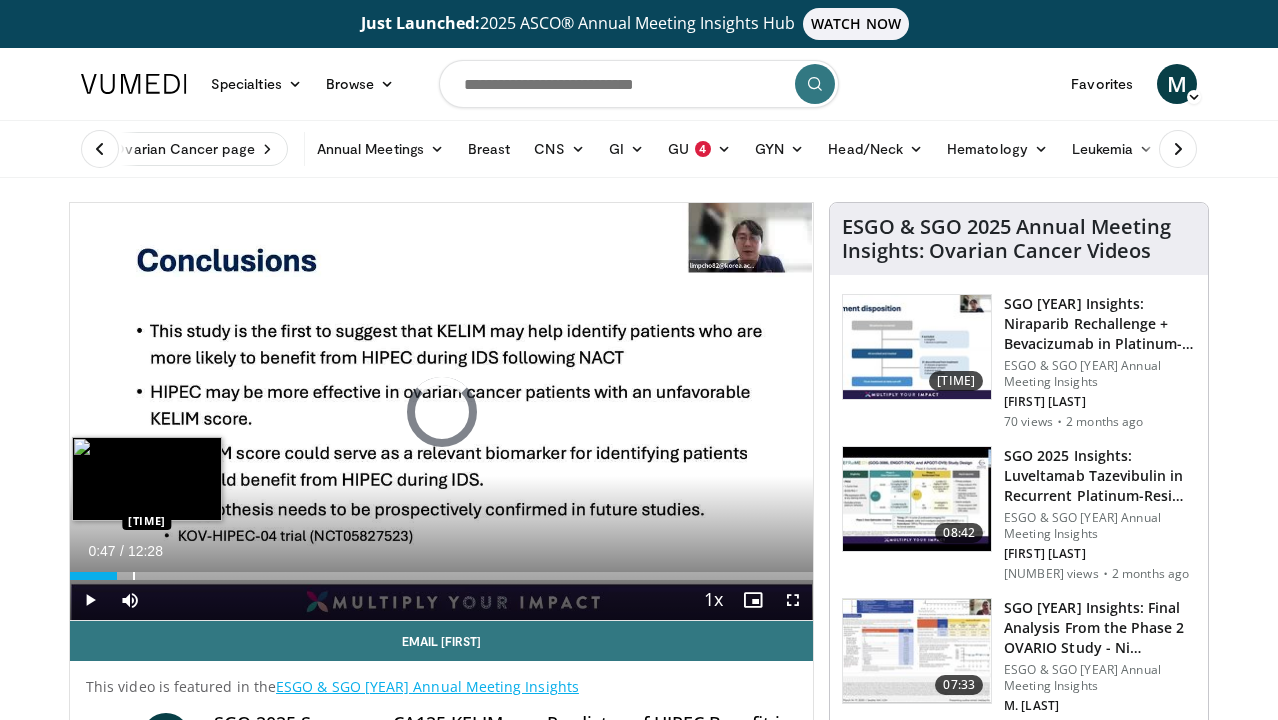 click at bounding box center (134, 576) 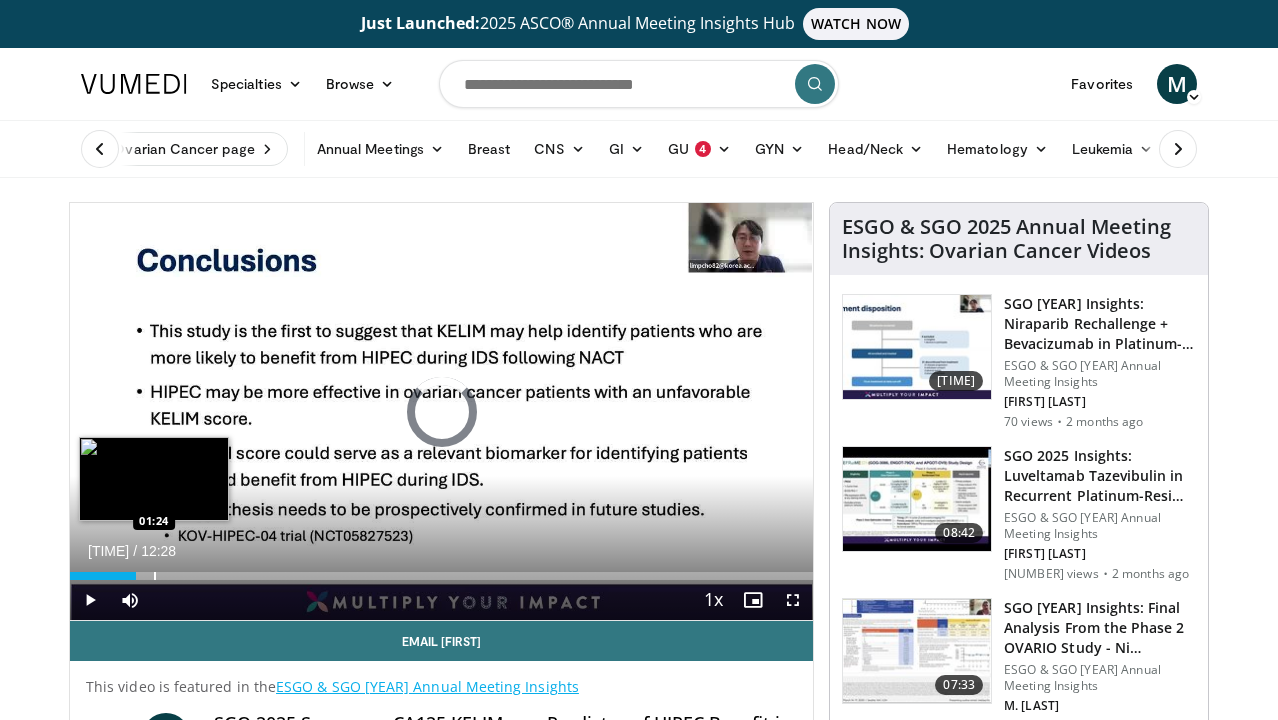 click at bounding box center [155, 576] 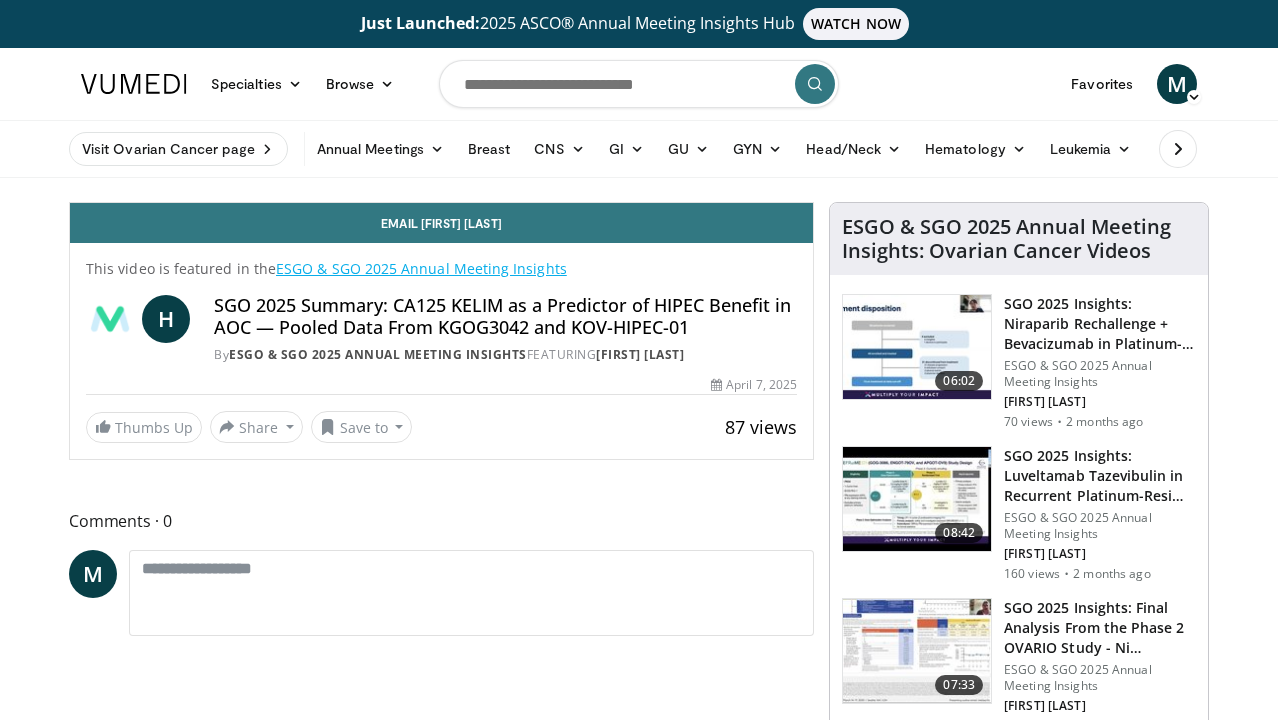 scroll, scrollTop: 0, scrollLeft: 0, axis: both 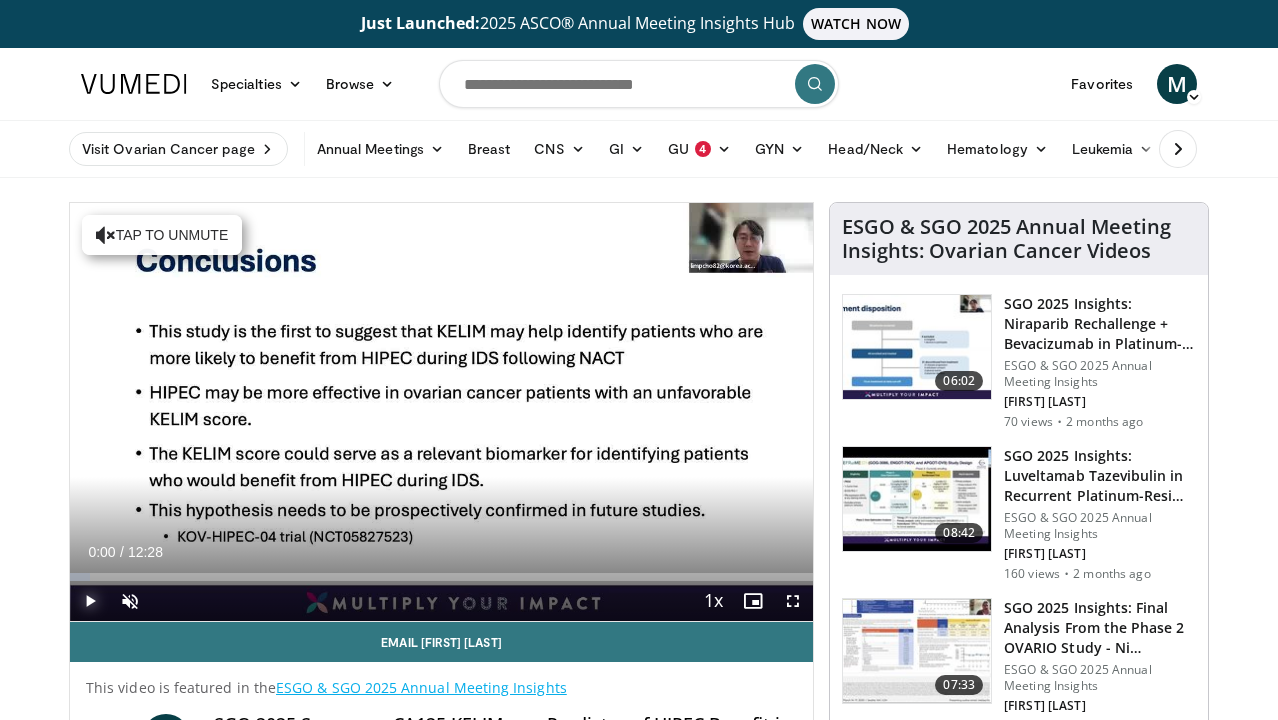 click at bounding box center [90, 601] 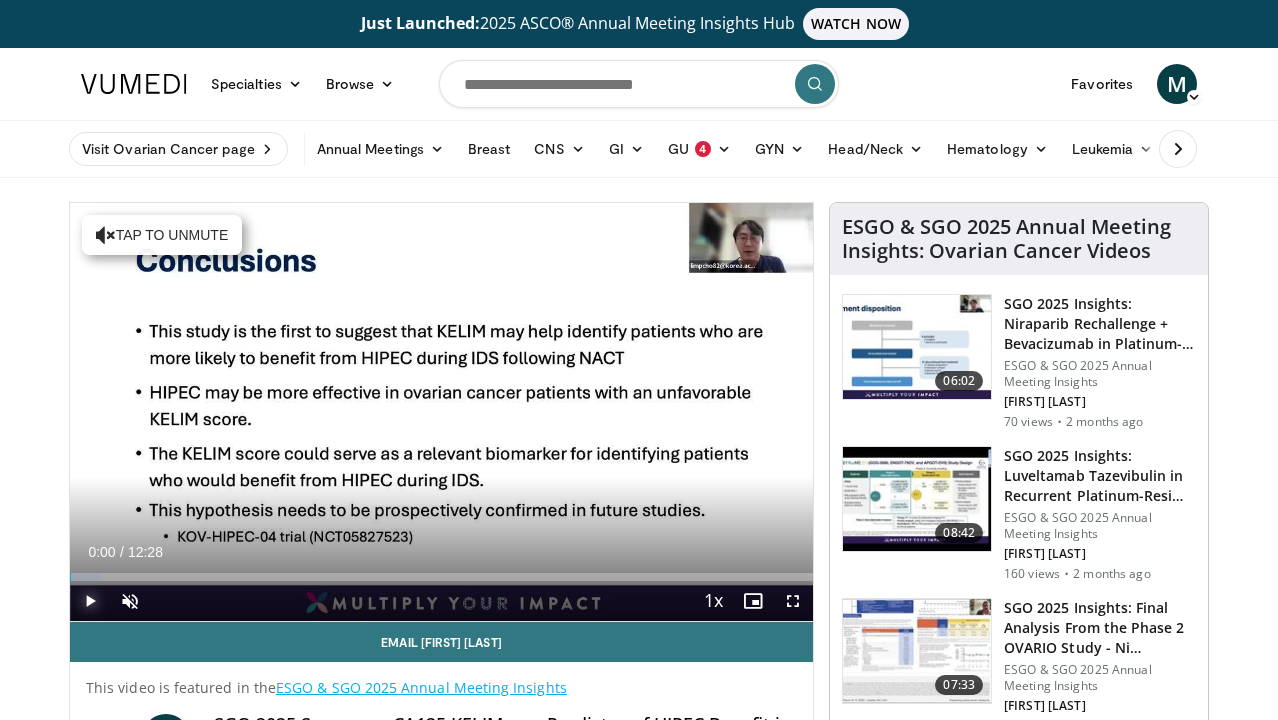 click at bounding box center (90, 601) 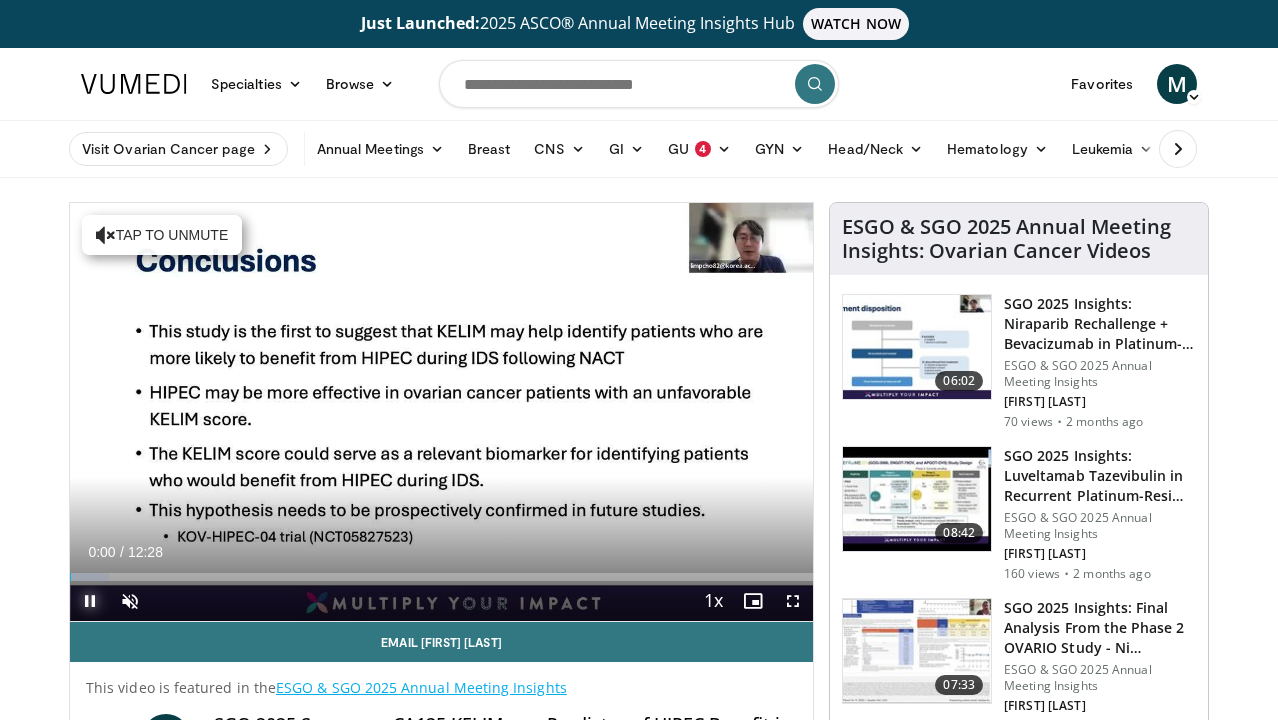 click at bounding box center (90, 601) 